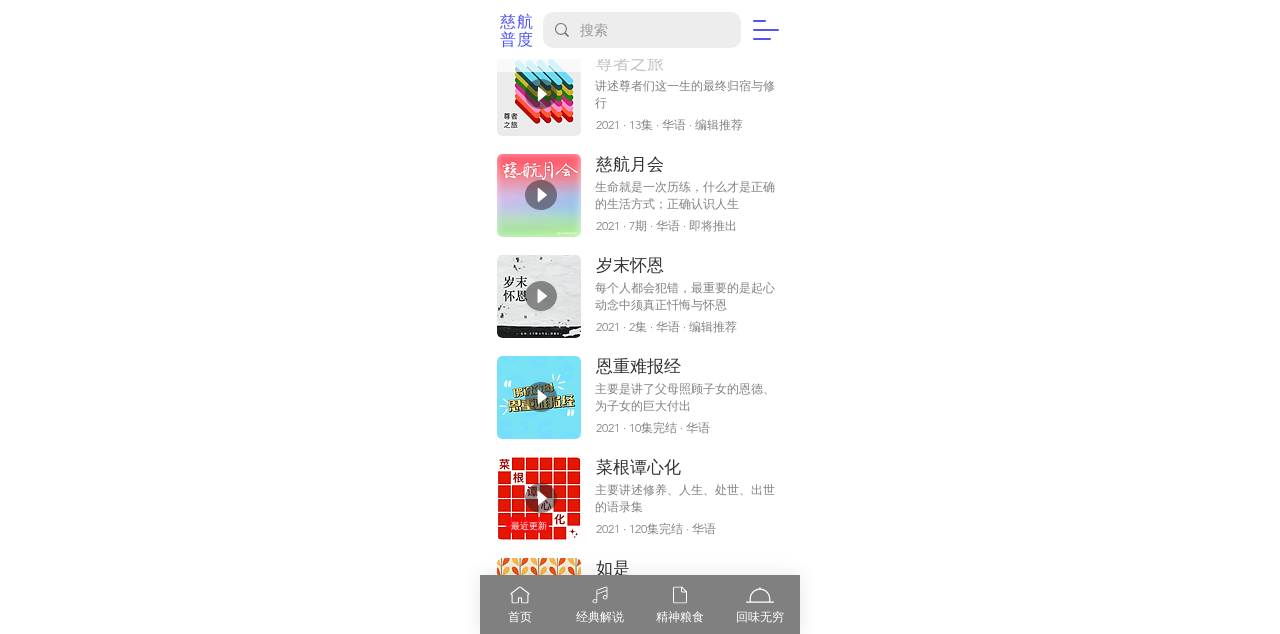 scroll, scrollTop: 676, scrollLeft: 0, axis: vertical 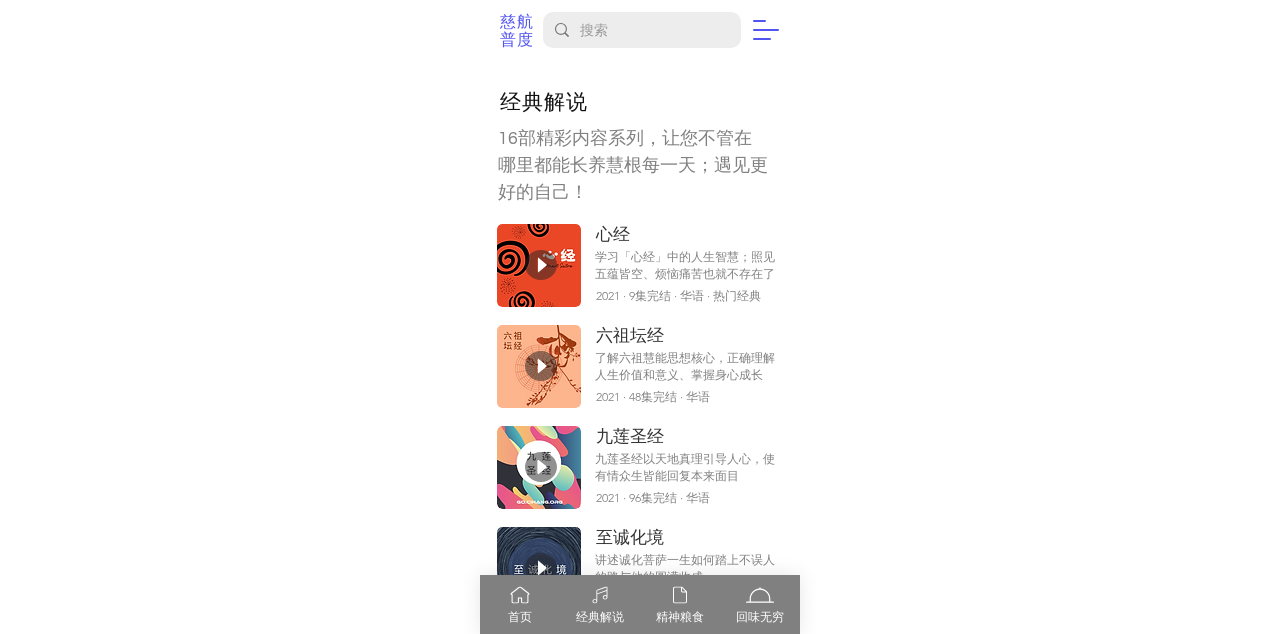 click on "九莲圣经以天地真理引导人心，使有情众生皆能回复本来面目" at bounding box center (685, 467) 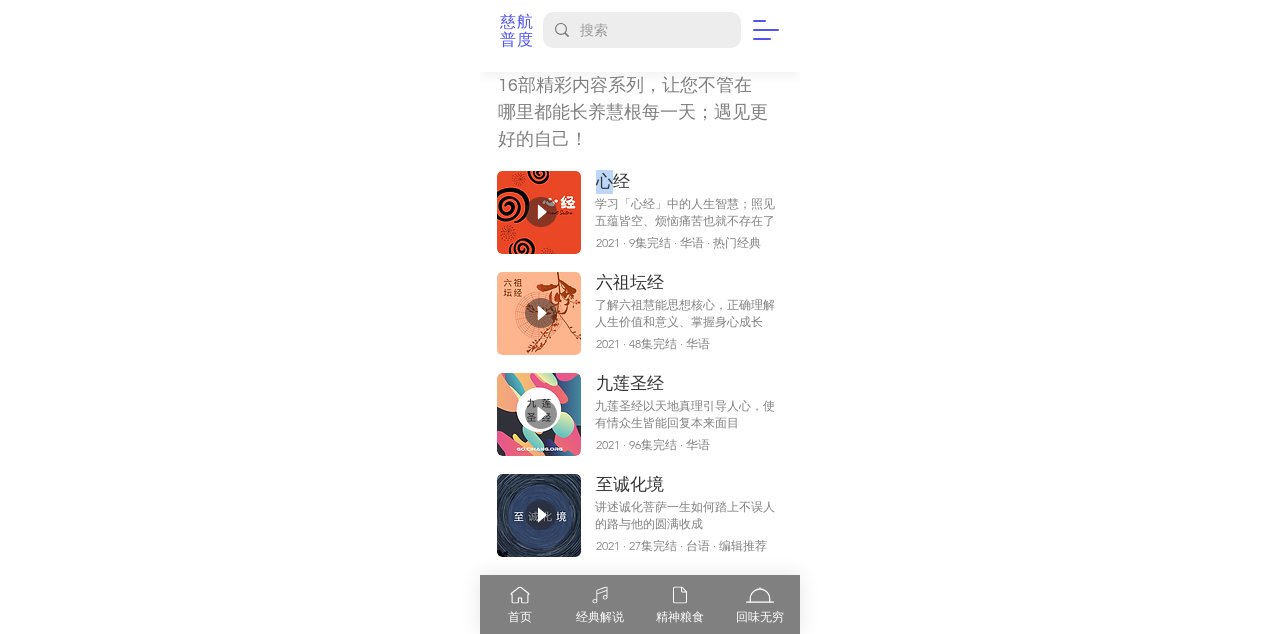 scroll, scrollTop: 0, scrollLeft: 0, axis: both 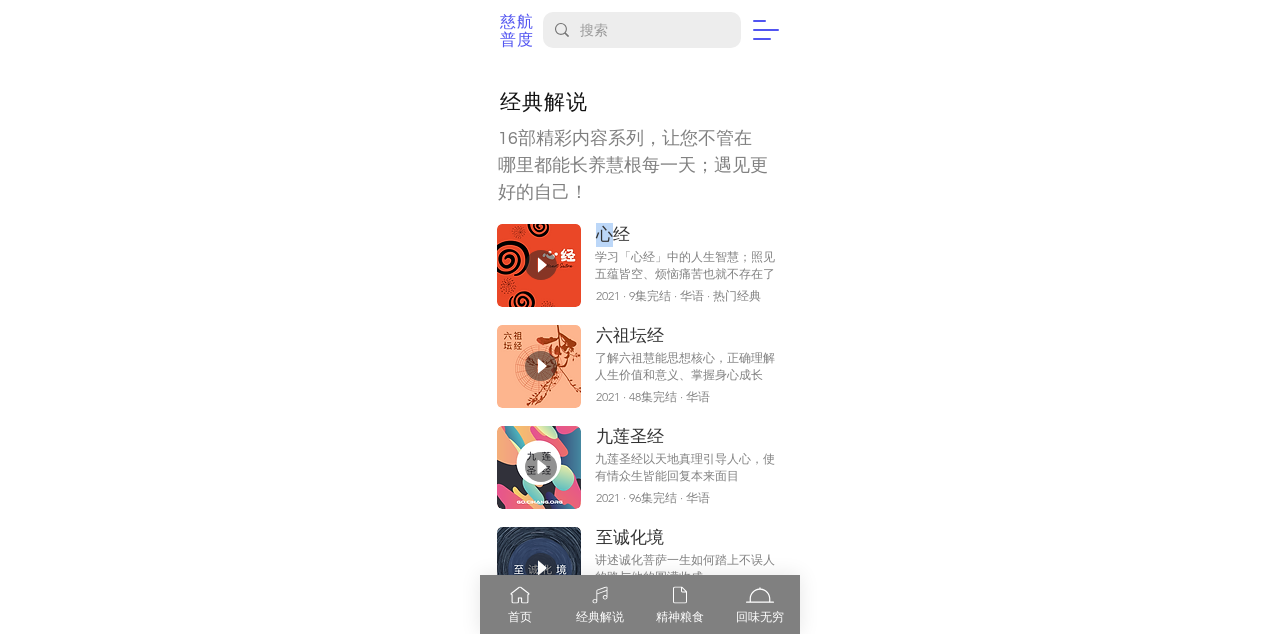 click 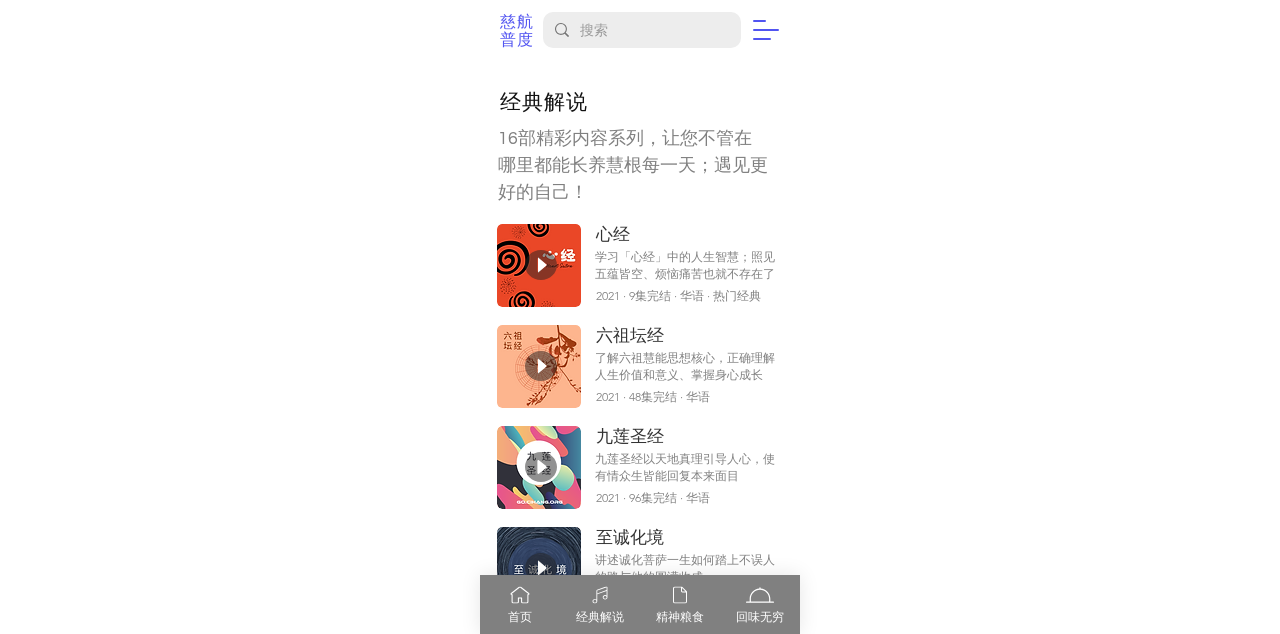 click 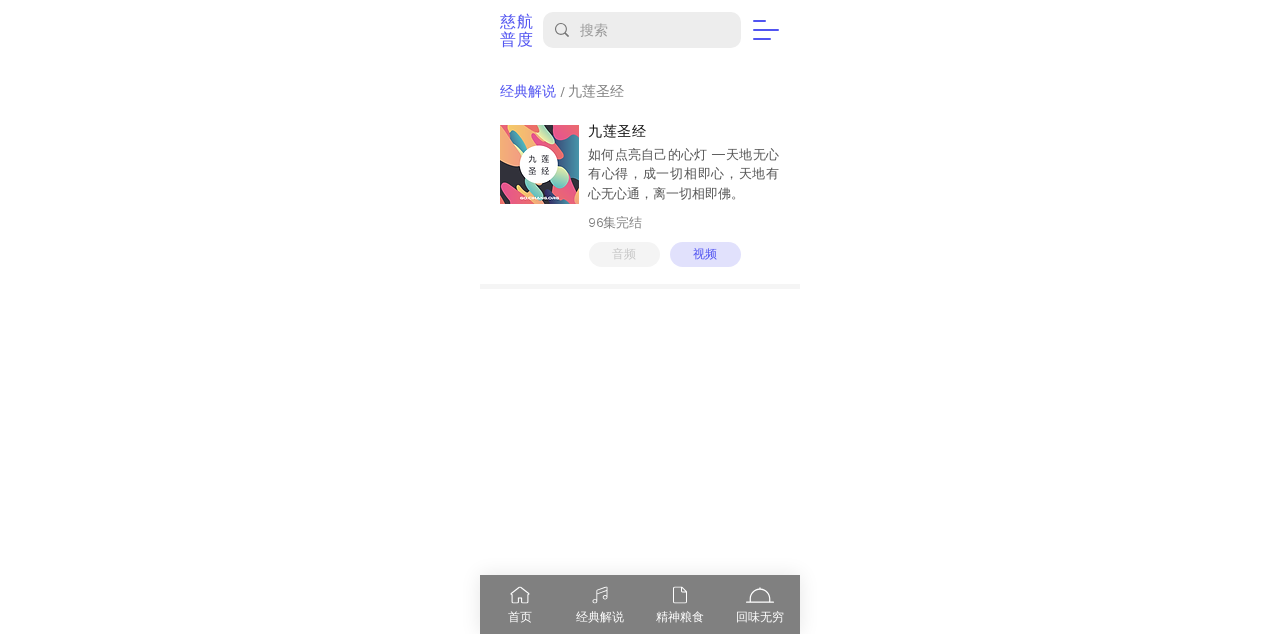 scroll, scrollTop: 0, scrollLeft: 0, axis: both 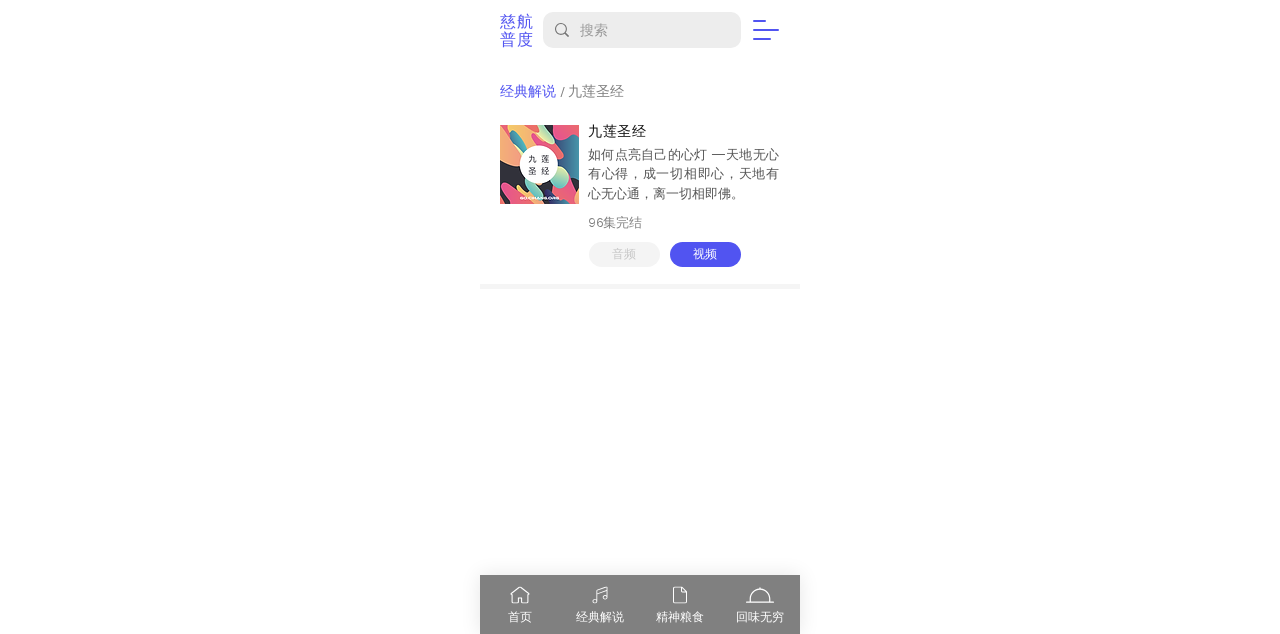 click on "视频" at bounding box center [705, 254] 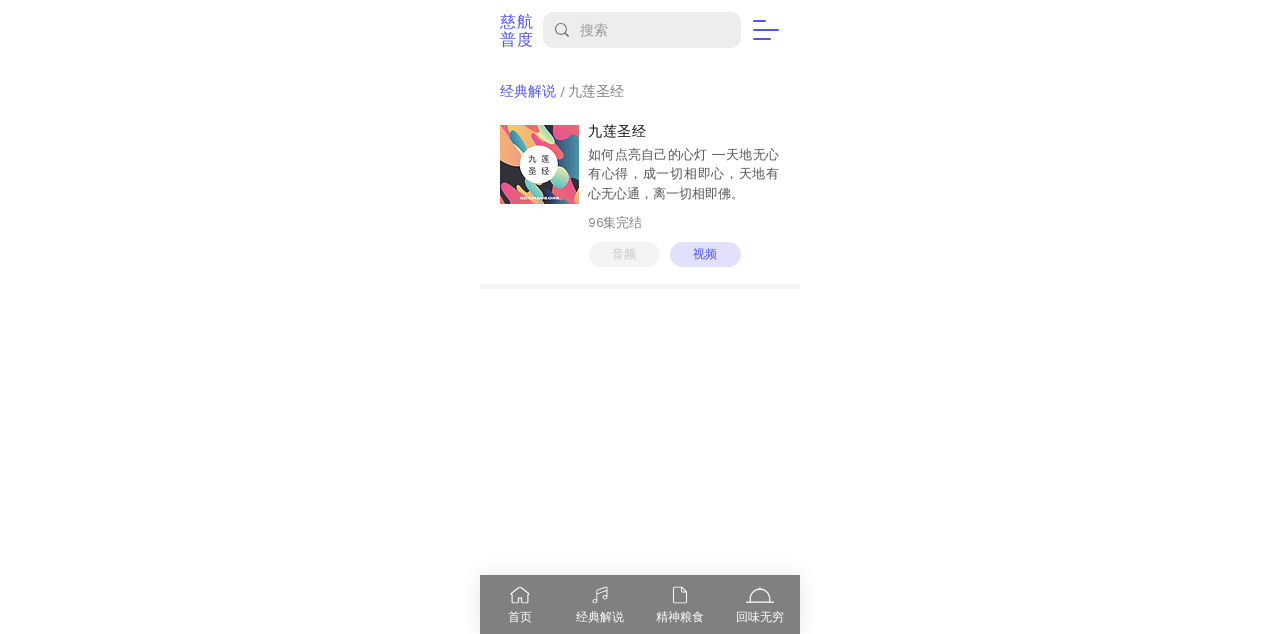 click at bounding box center [539, 164] 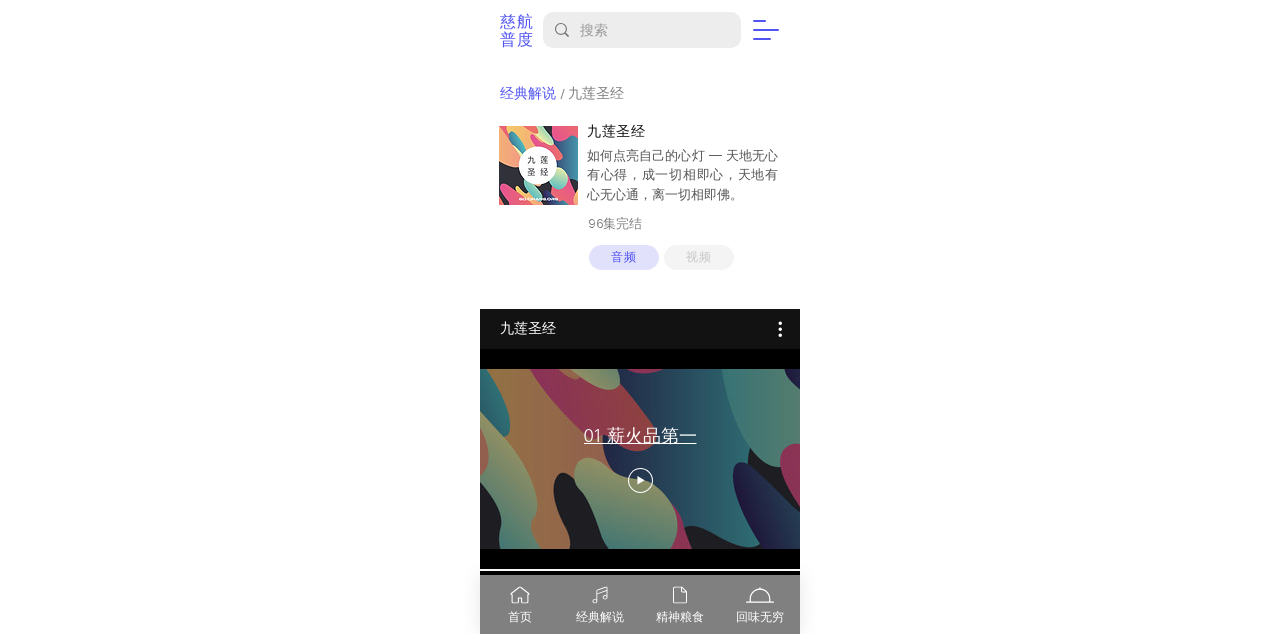 scroll, scrollTop: 0, scrollLeft: 0, axis: both 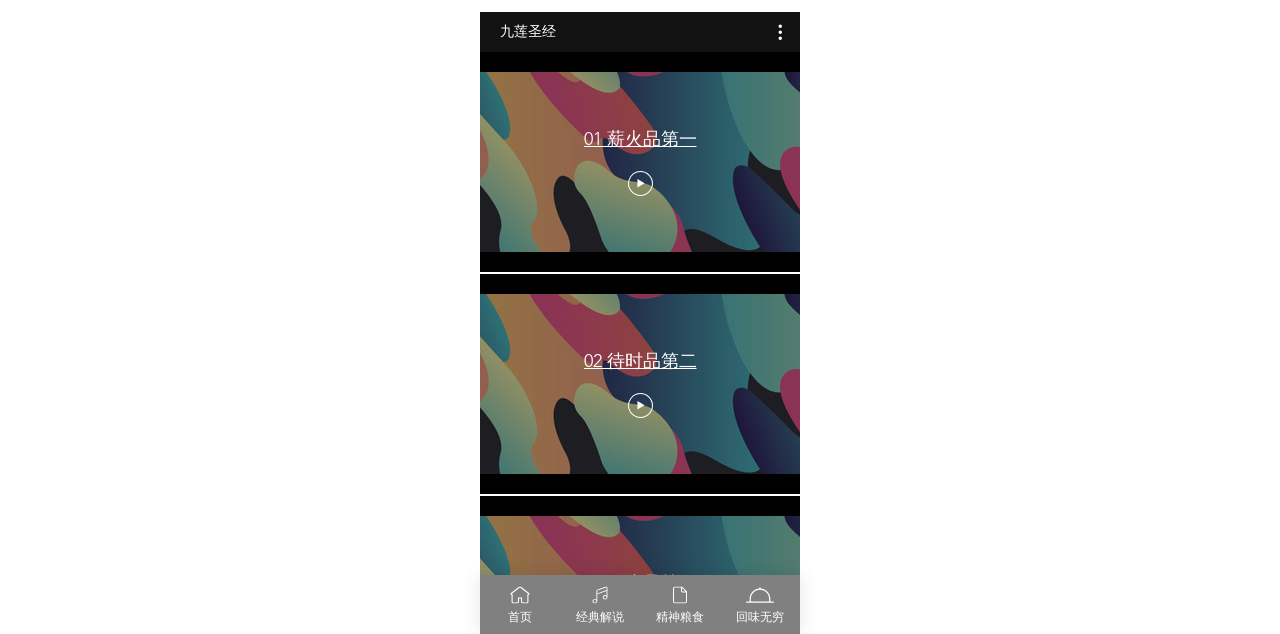 click 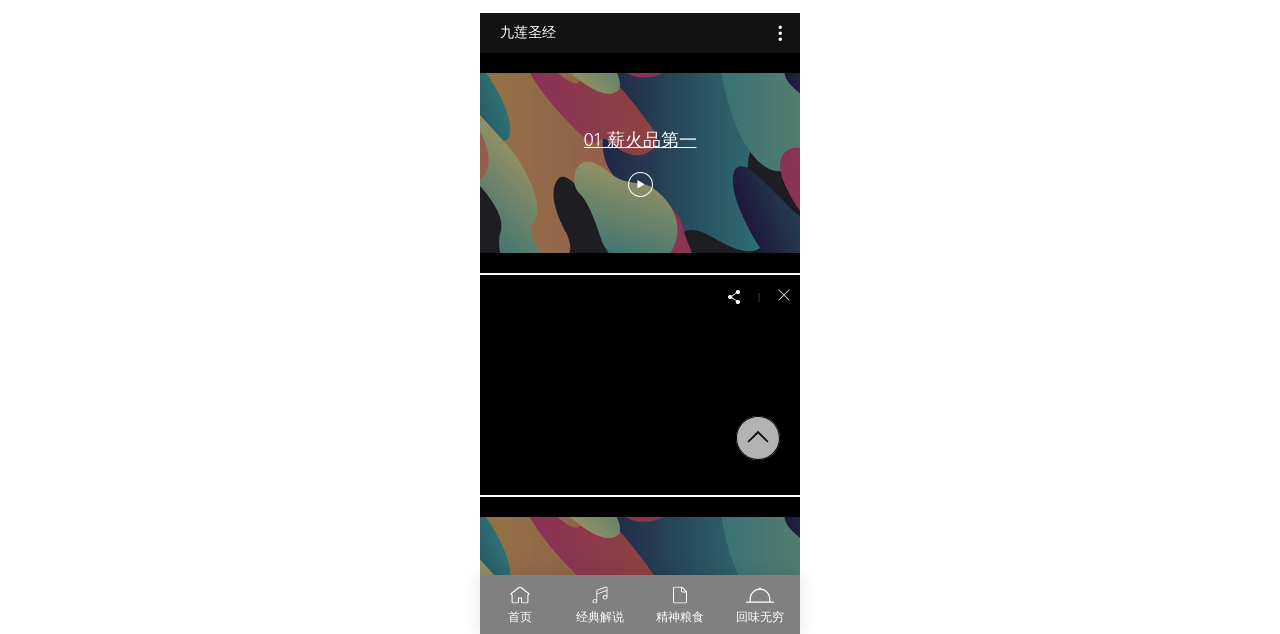 scroll, scrollTop: 820, scrollLeft: 0, axis: vertical 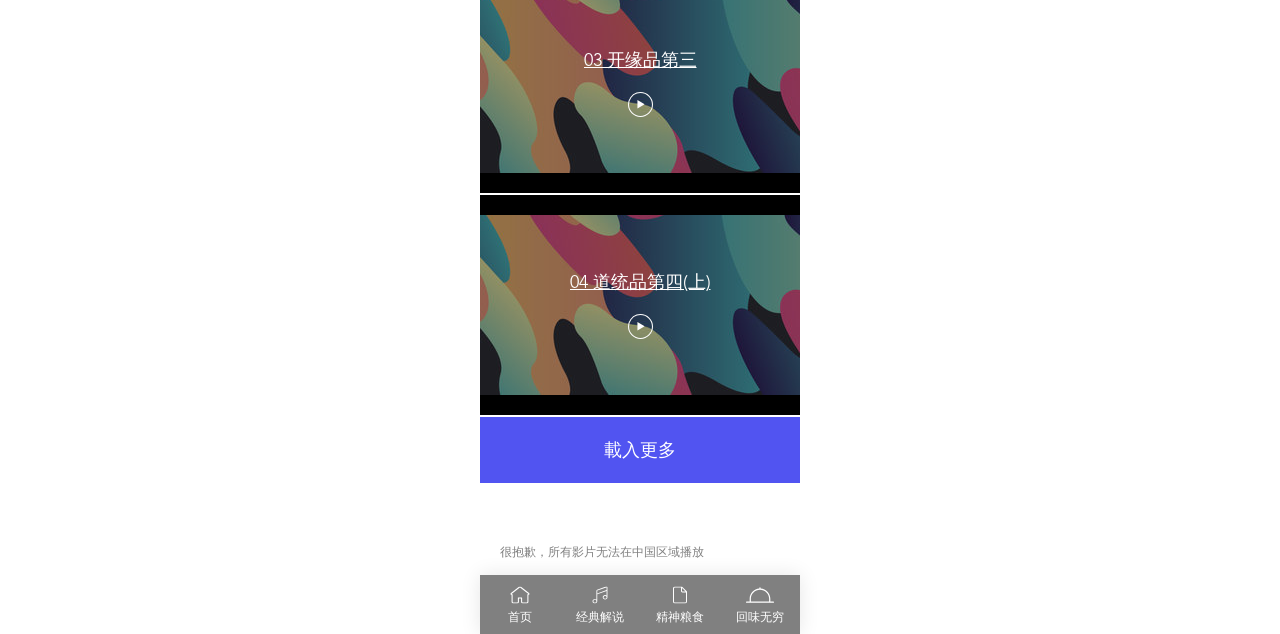 click on "載入更多" at bounding box center (640, 450) 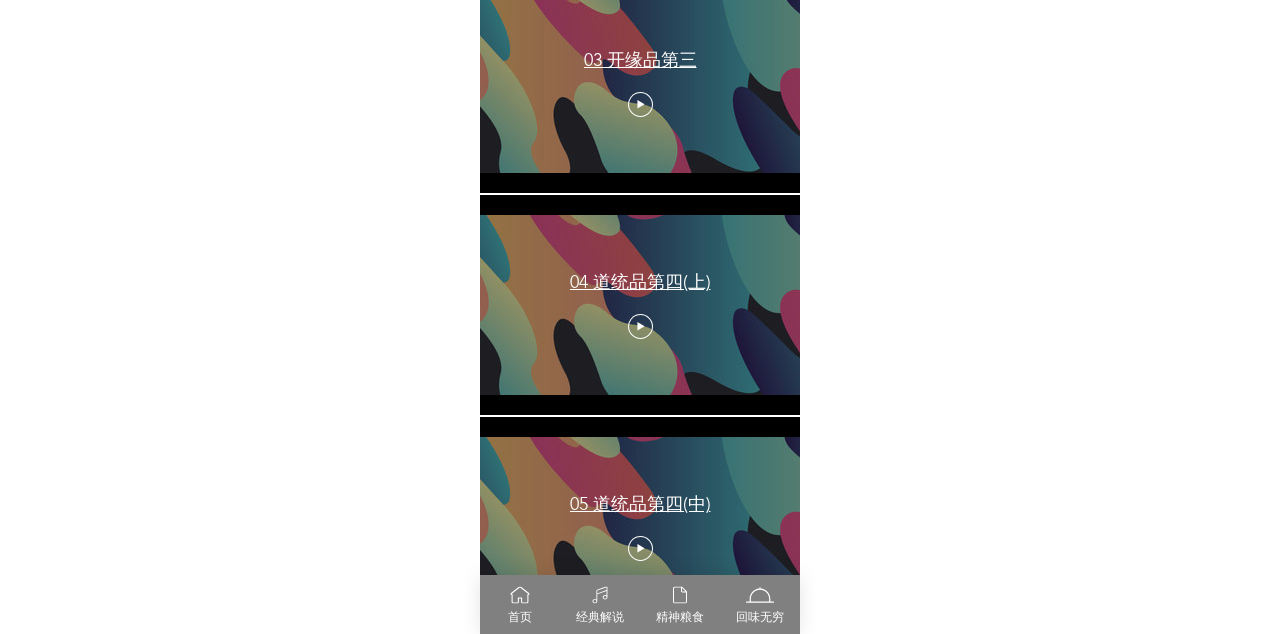 click on "05 道统品第四(中)" at bounding box center [640, 527] 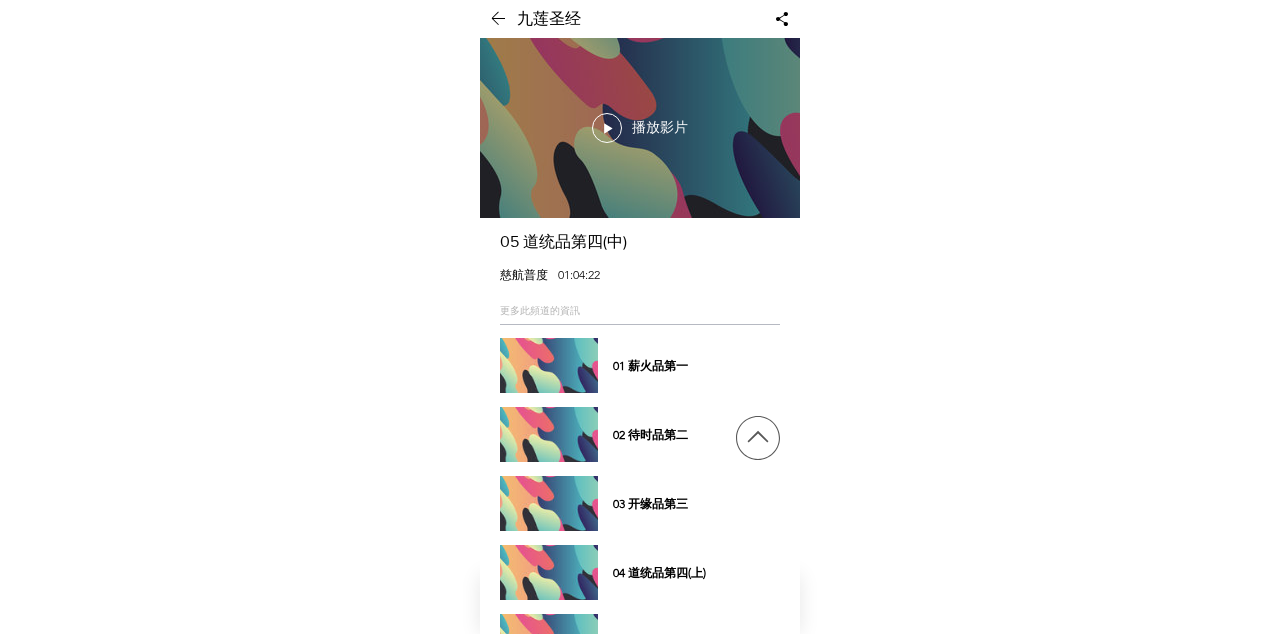 scroll, scrollTop: 988, scrollLeft: 0, axis: vertical 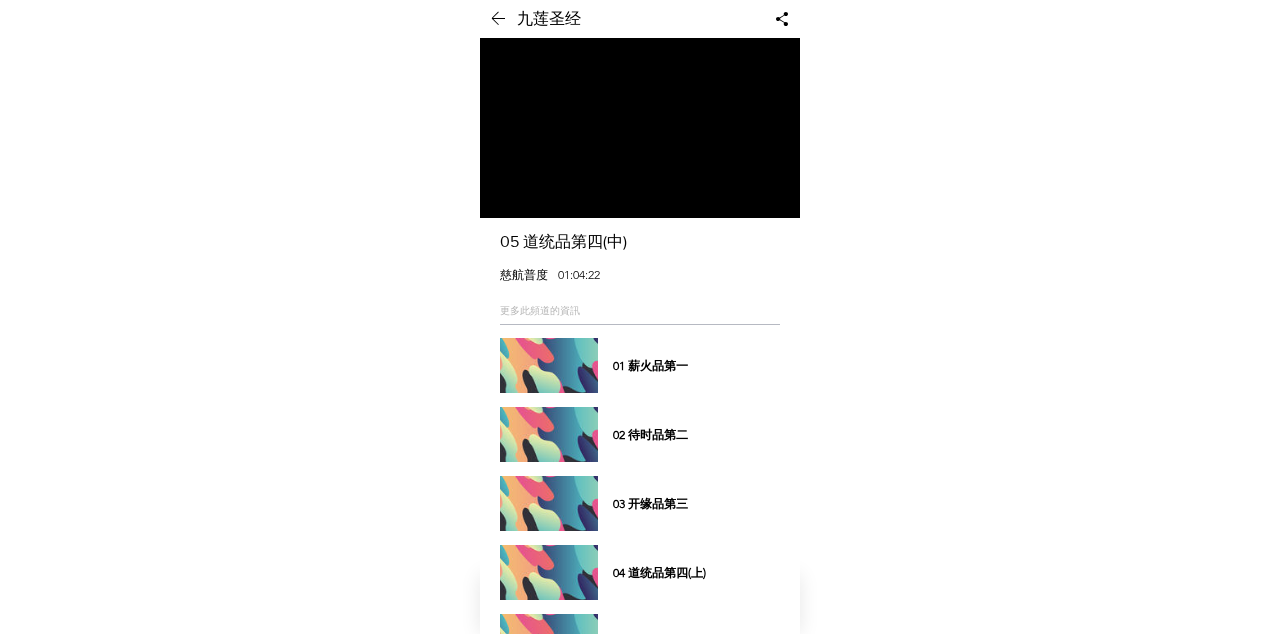 click on "07 三宝品第五" at bounding box center [640, 710] 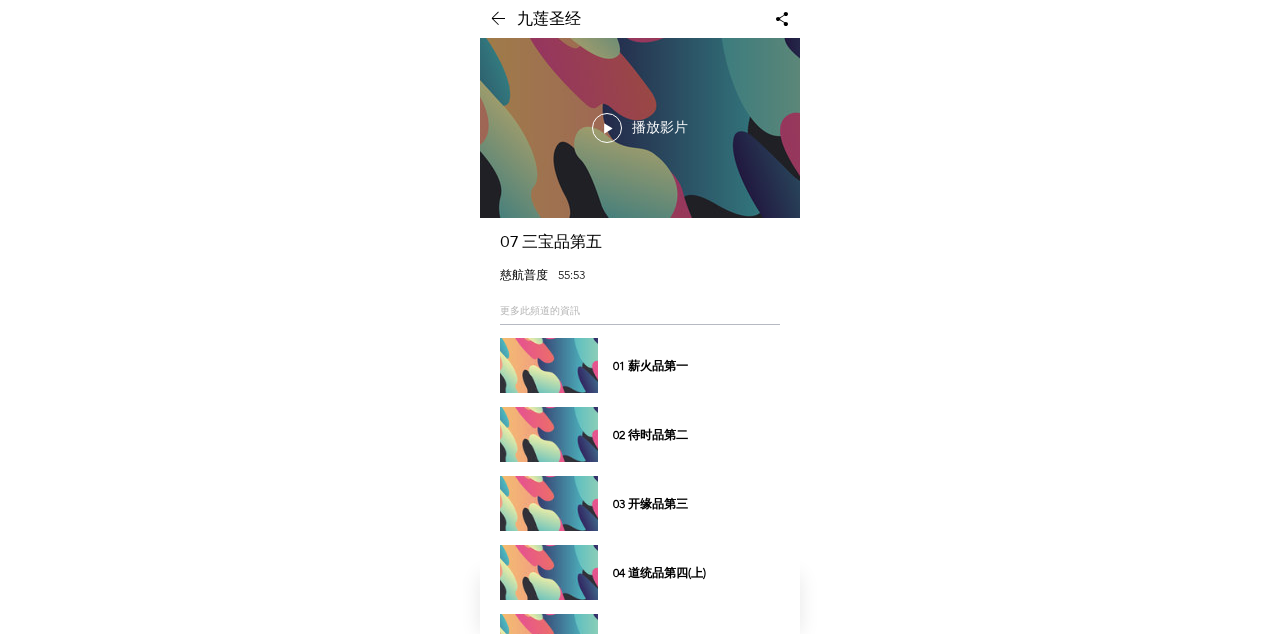 scroll, scrollTop: 1724, scrollLeft: 0, axis: vertical 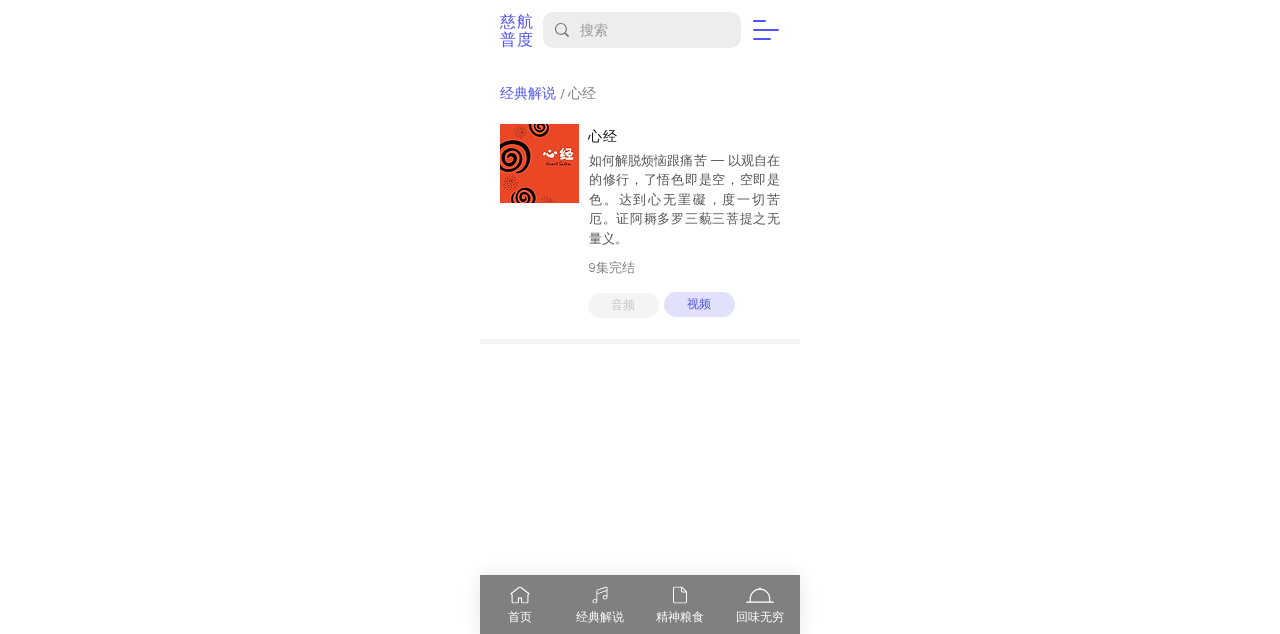 click on "top of page 慈航普度 搜索 首页 经典解说 精神粮食  订阅 联系我们 / 心经 经典解说 心经 如何解脱烦恼跟痛苦 — 以观自在的修行，了悟色即是空，空即是色。达到心无罣礙，度一切苦厄。证阿耨多罗三藐三菩提之无量义。 [DIGITS]集完结 音频
视频
慈航普度 © [YEAR]
#BACK_TO_TOP_BUTTON svg [data-color="1"] {fill: #FFFFFF;}
#BACK_TO_TOP_BUTTON svg [data-color="2"] {fill: #121212;}
#BACK_TO_TOP_BUTTON svg [data-color="3"] {fill: #121212;}
首页
经典解说
精神粮食
回味无穷 bottom of page" at bounding box center (640, 317) 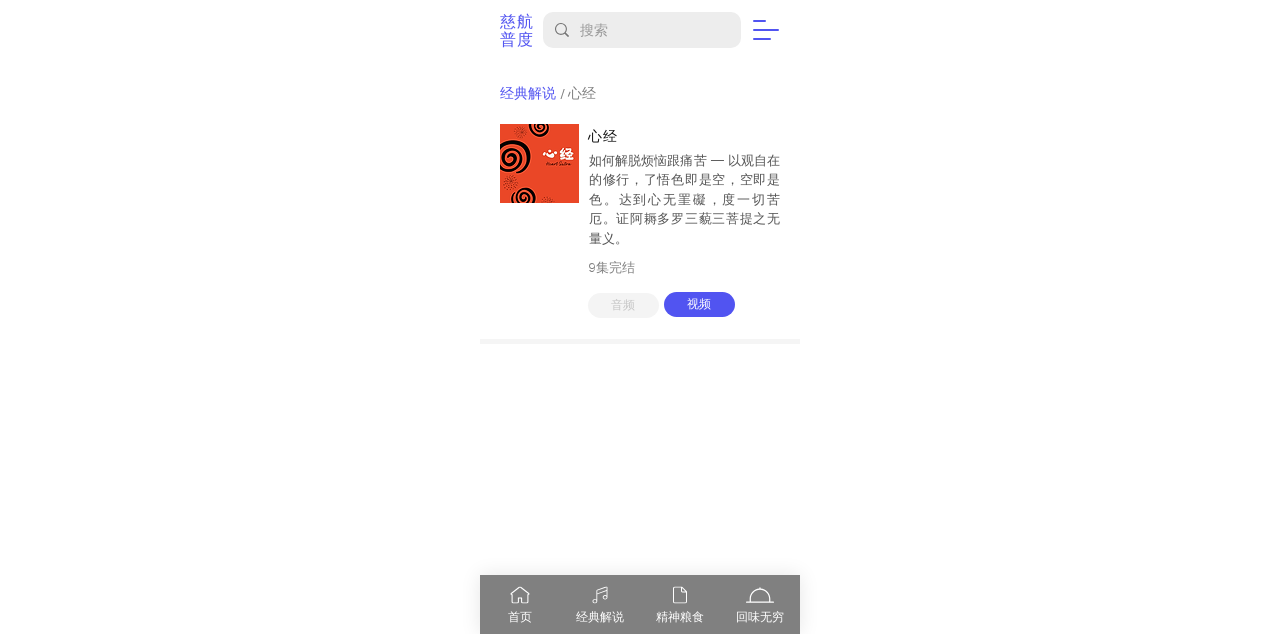 click on "视频" at bounding box center (699, 304) 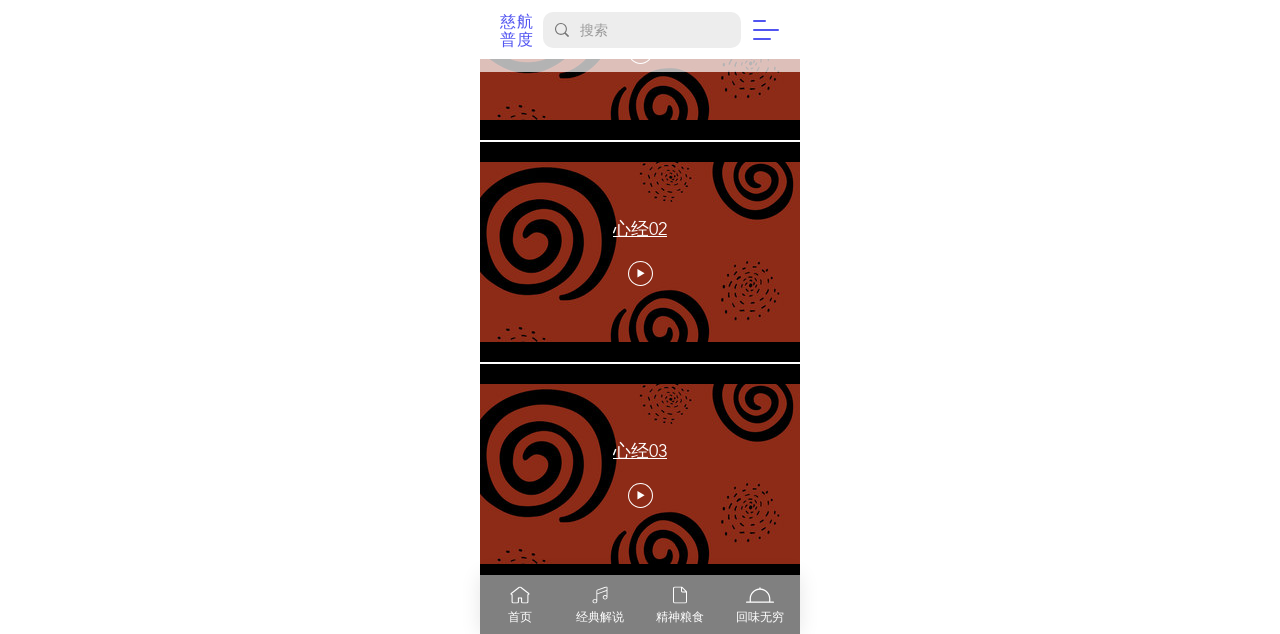 scroll, scrollTop: 480, scrollLeft: 0, axis: vertical 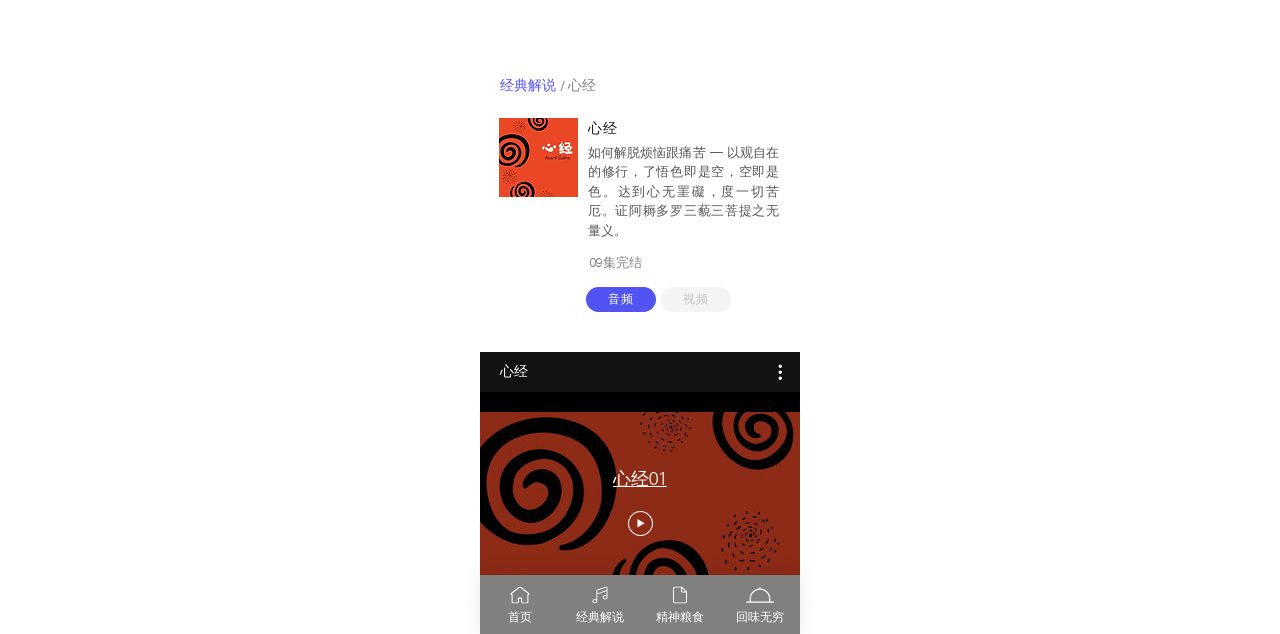 click on "音频" at bounding box center [621, 299] 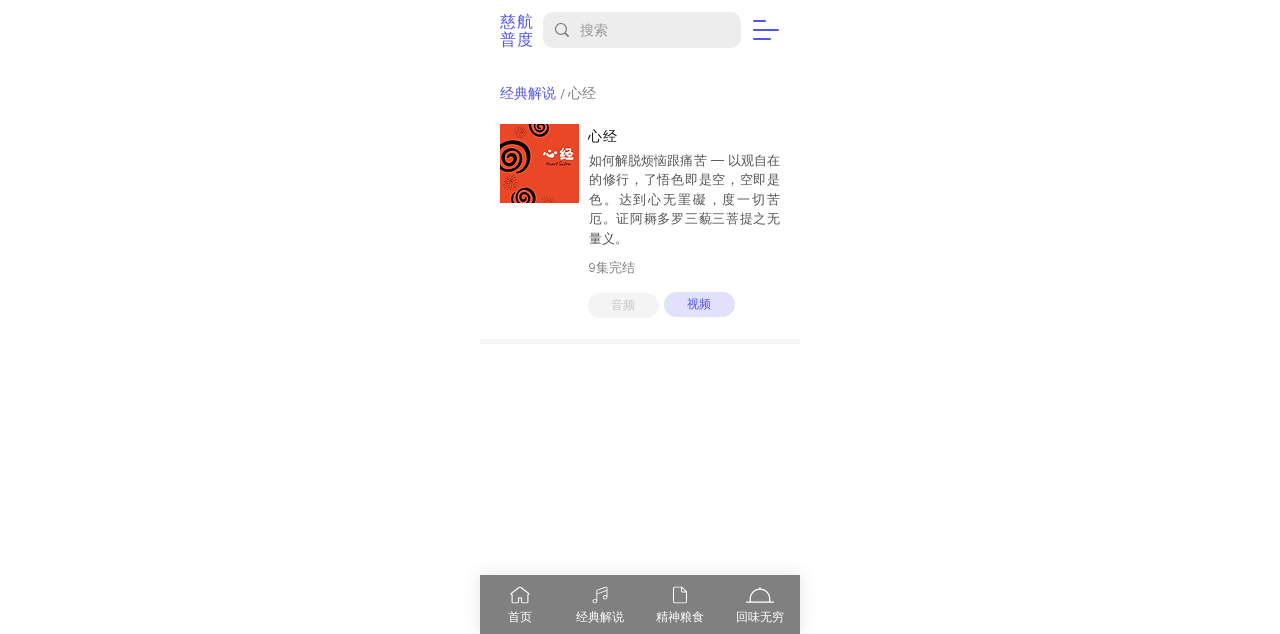 scroll, scrollTop: 0, scrollLeft: 0, axis: both 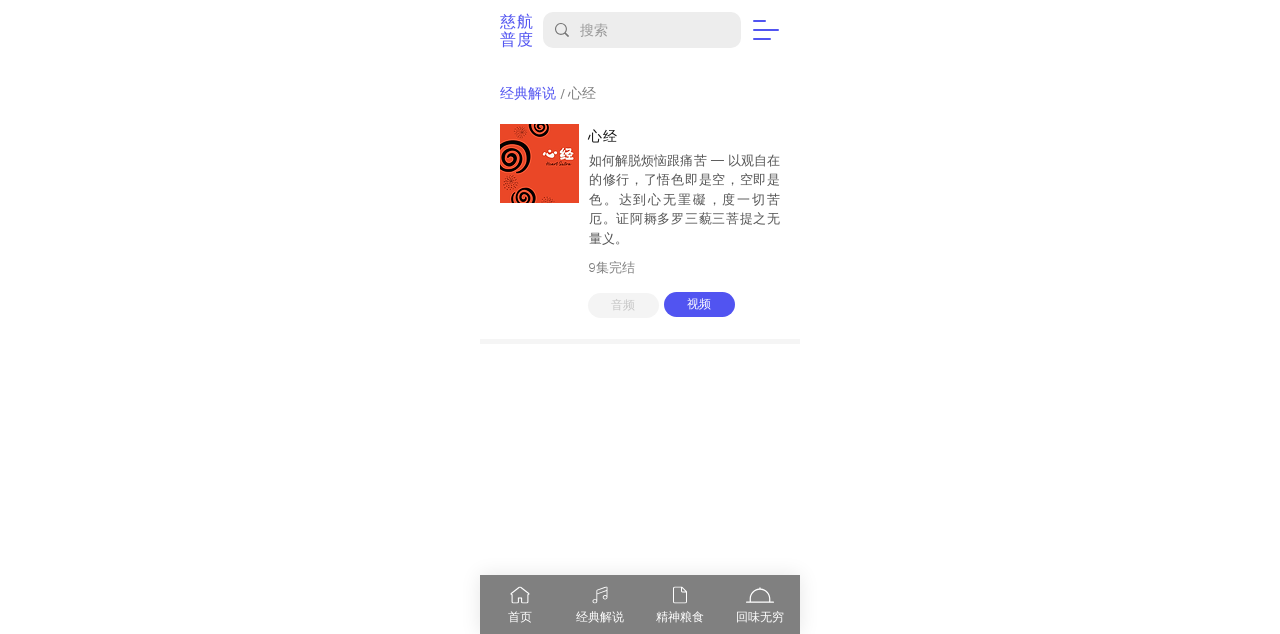 click on "视频" at bounding box center [699, 304] 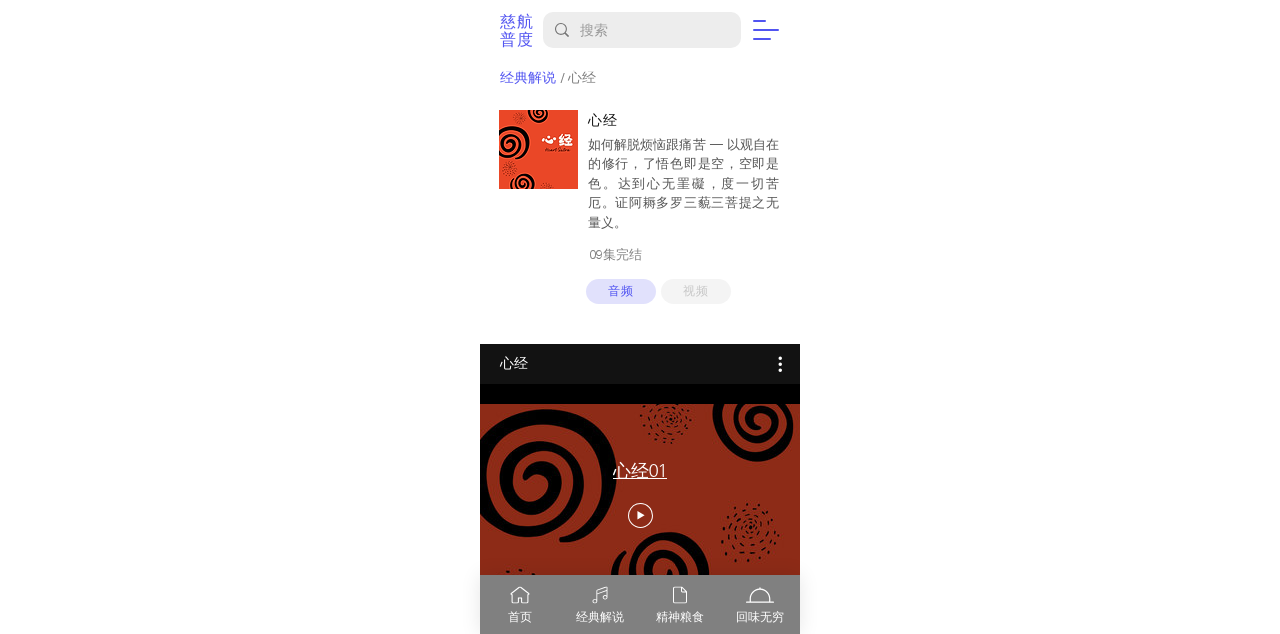 scroll, scrollTop: 16, scrollLeft: 0, axis: vertical 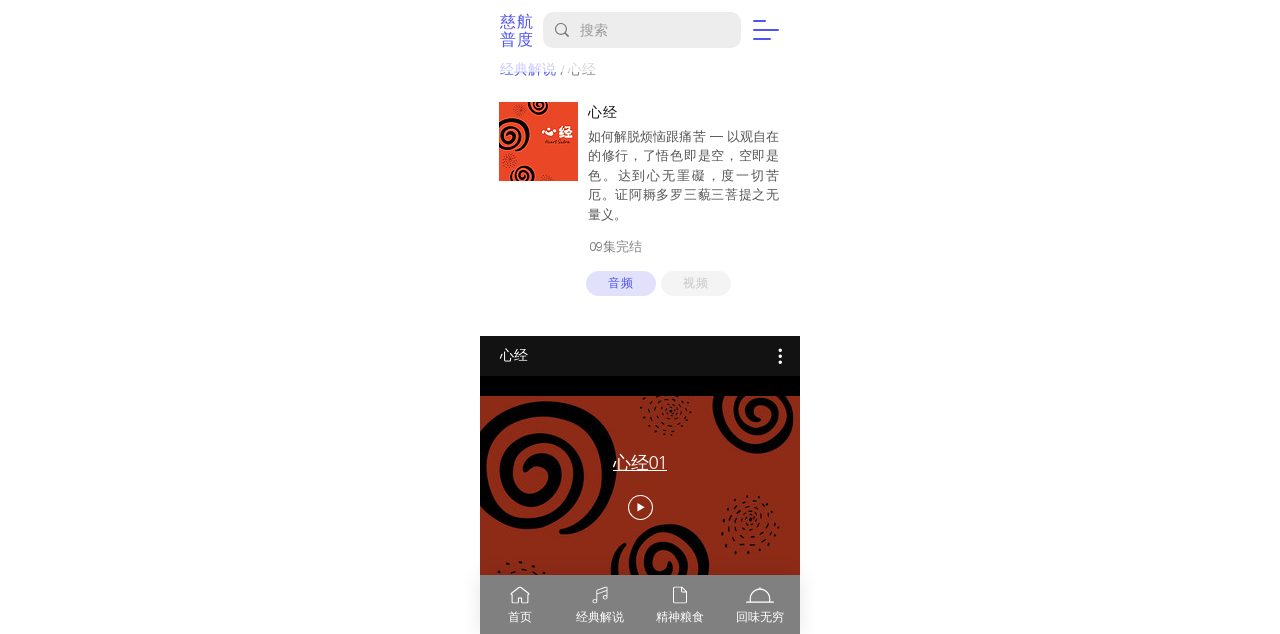 click 